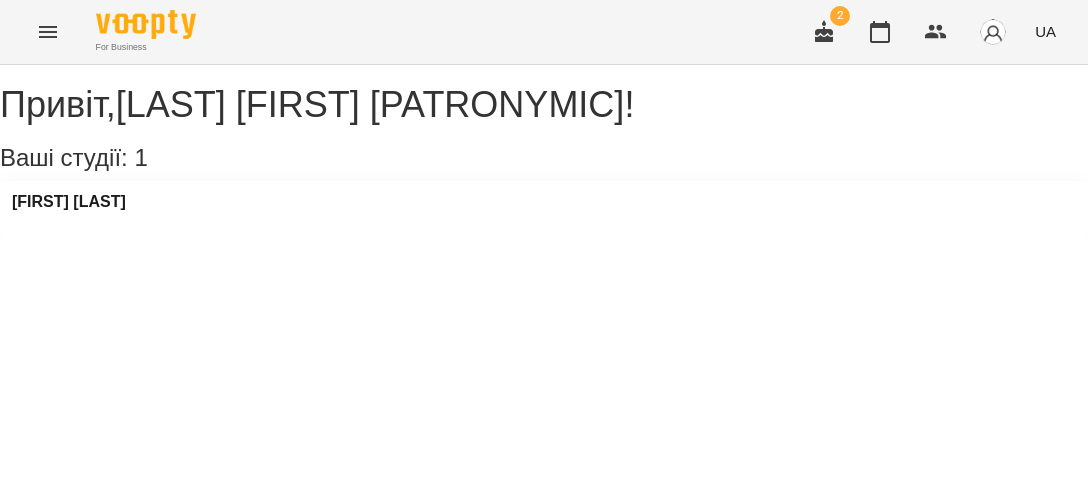 scroll, scrollTop: 0, scrollLeft: 0, axis: both 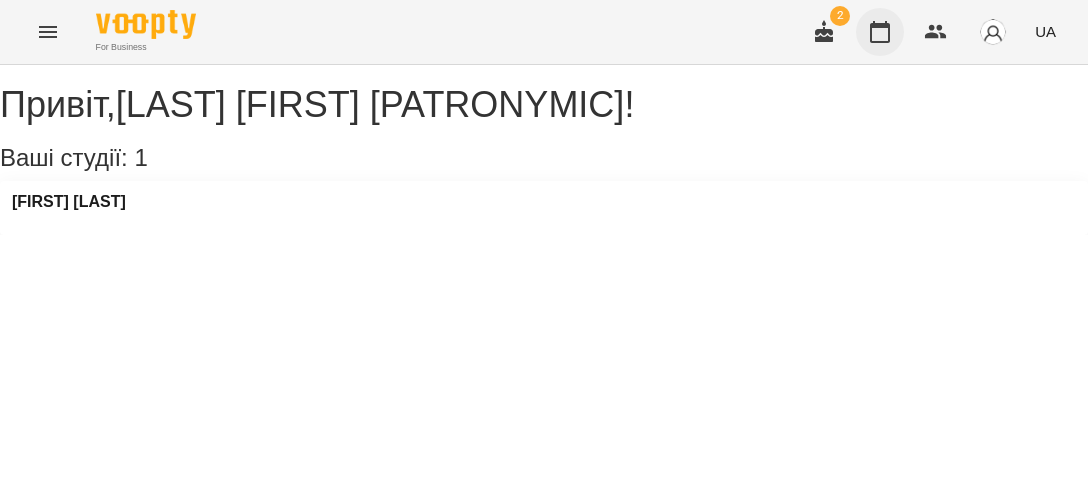 click 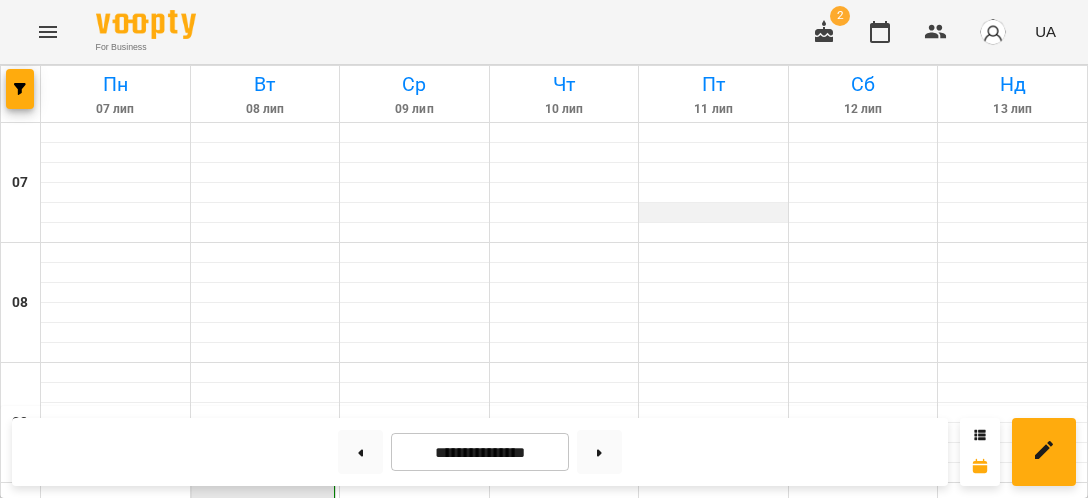 scroll, scrollTop: 0, scrollLeft: 0, axis: both 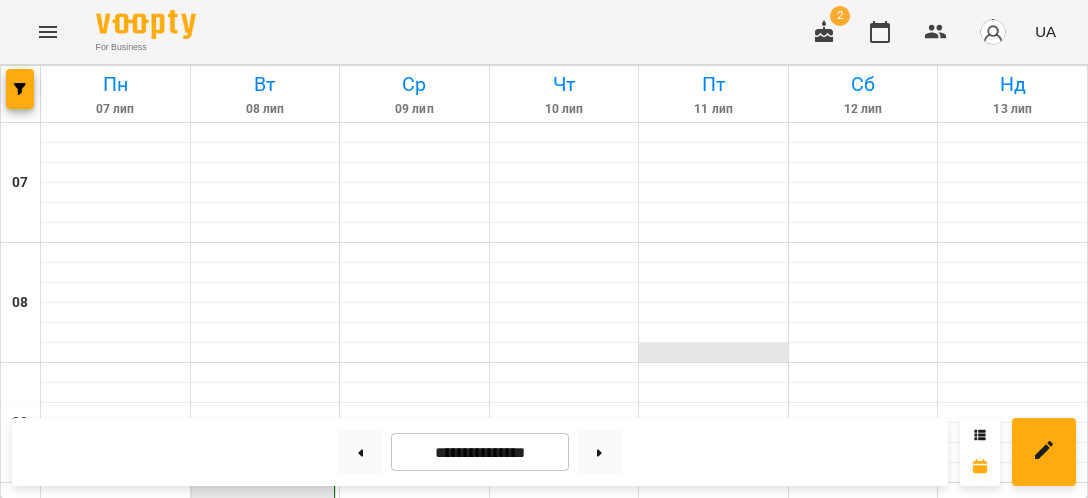 click at bounding box center (713, 353) 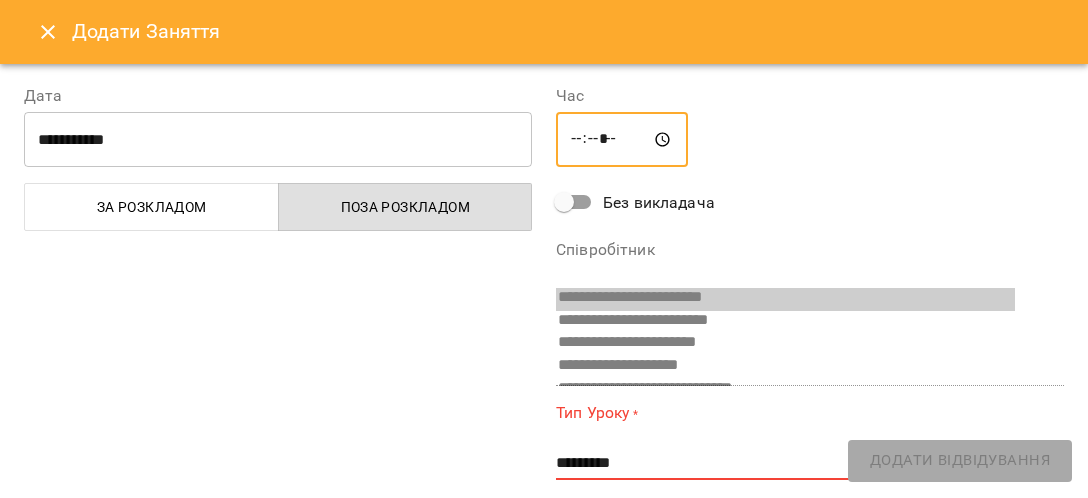 click on "*****" at bounding box center [622, 140] 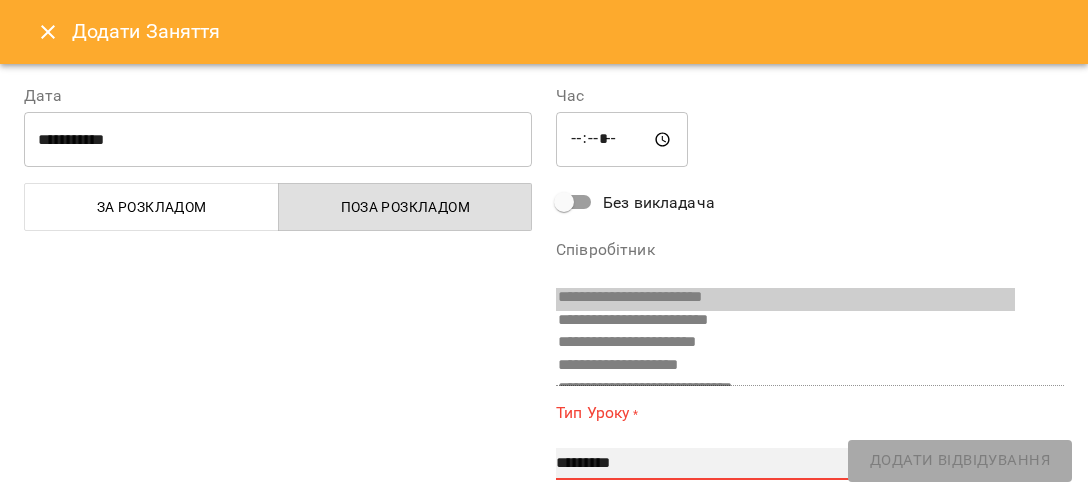 click on "**********" at bounding box center [810, 464] 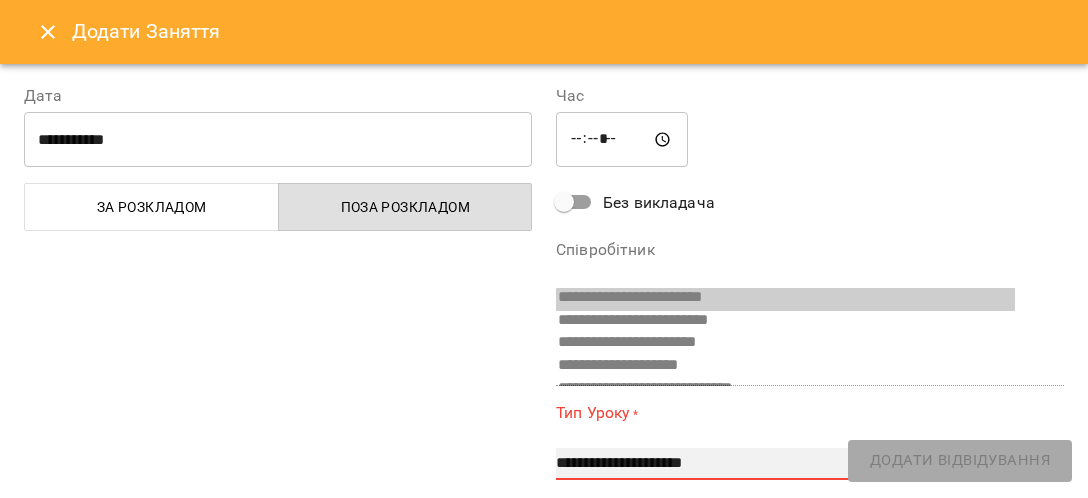 click on "**********" at bounding box center [0, 0] 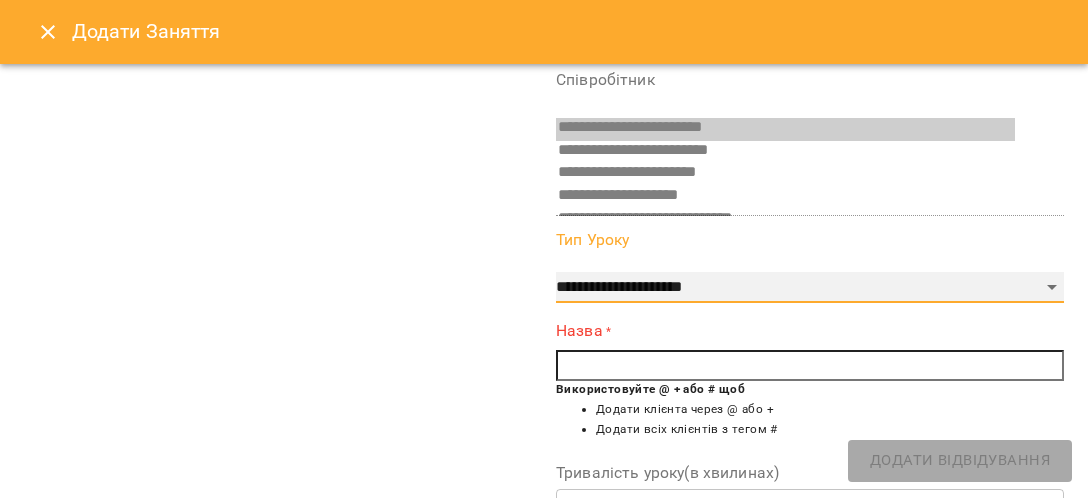 scroll, scrollTop: 231, scrollLeft: 0, axis: vertical 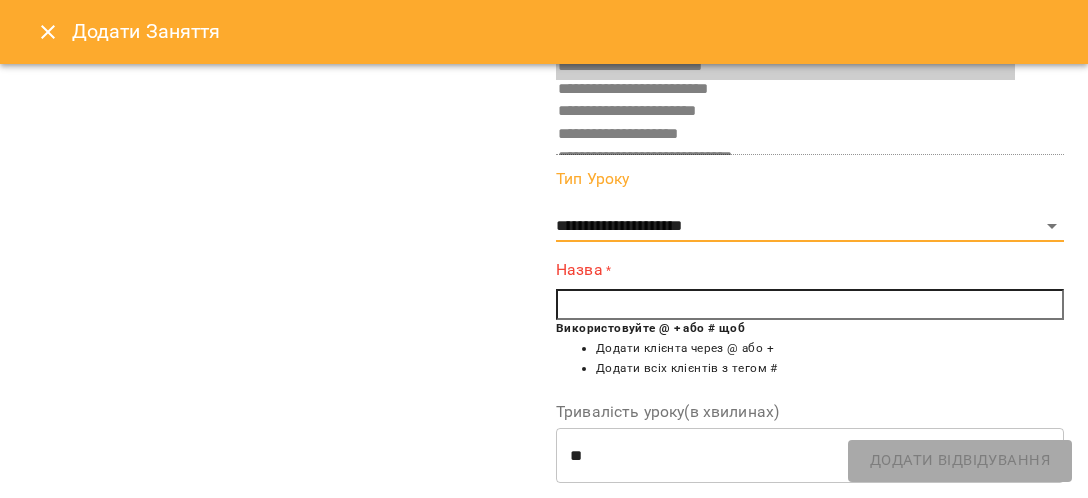 click at bounding box center [810, 305] 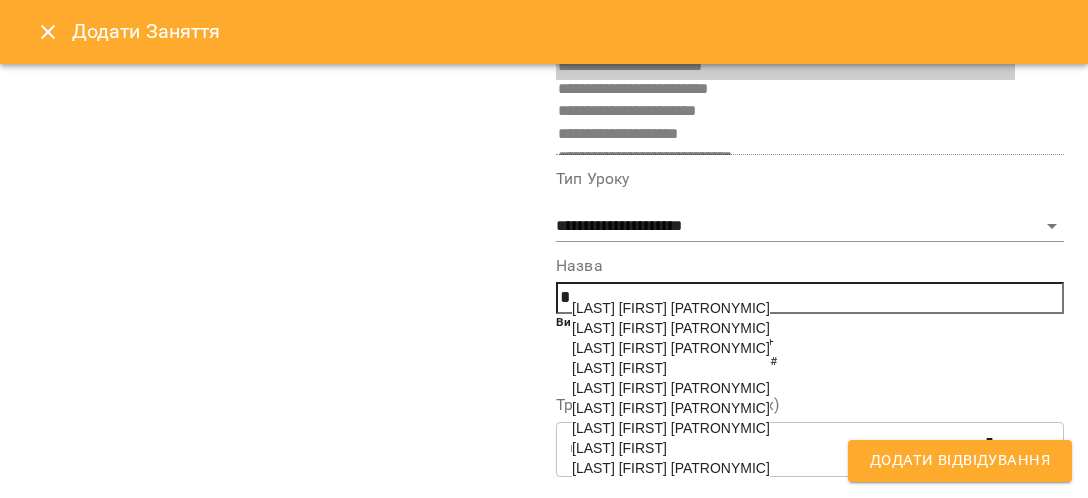 click on "[LAST] [FIRST] [PATRONYMIC]" at bounding box center [671, 468] 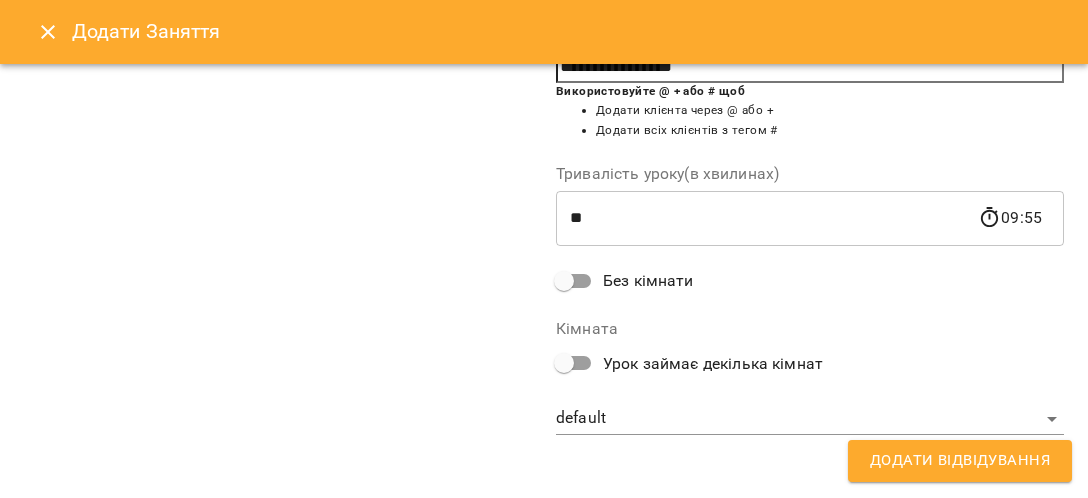 type on "**********" 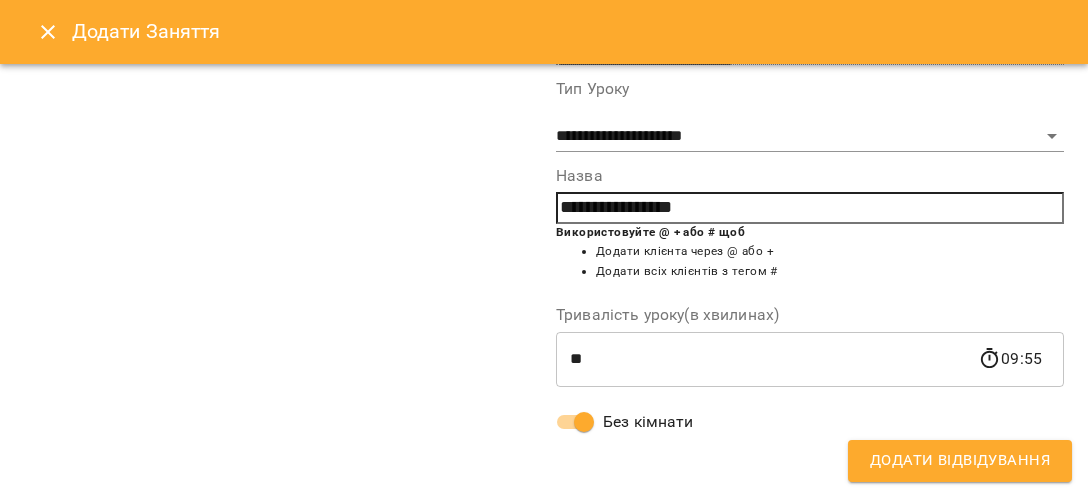 scroll, scrollTop: 347, scrollLeft: 0, axis: vertical 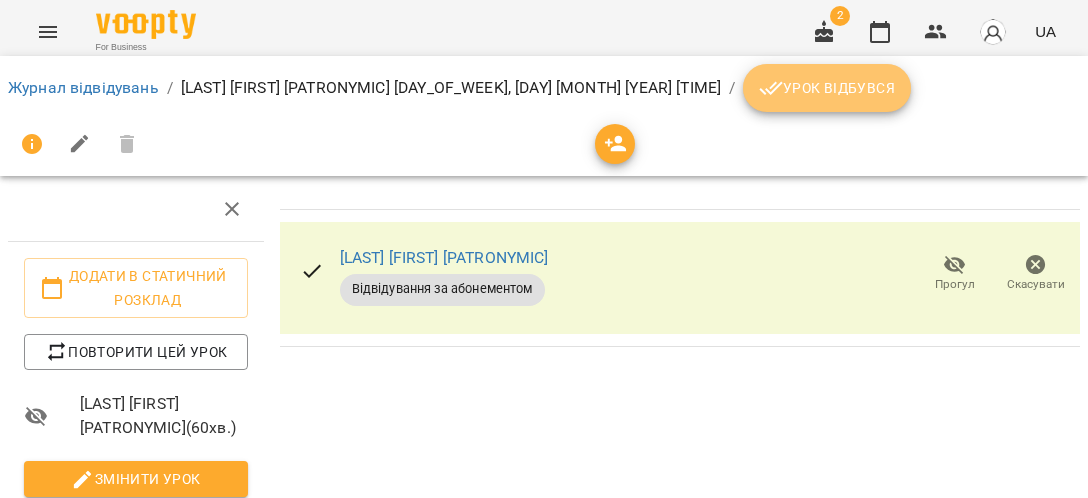 click on "Урок відбувся" at bounding box center (827, 88) 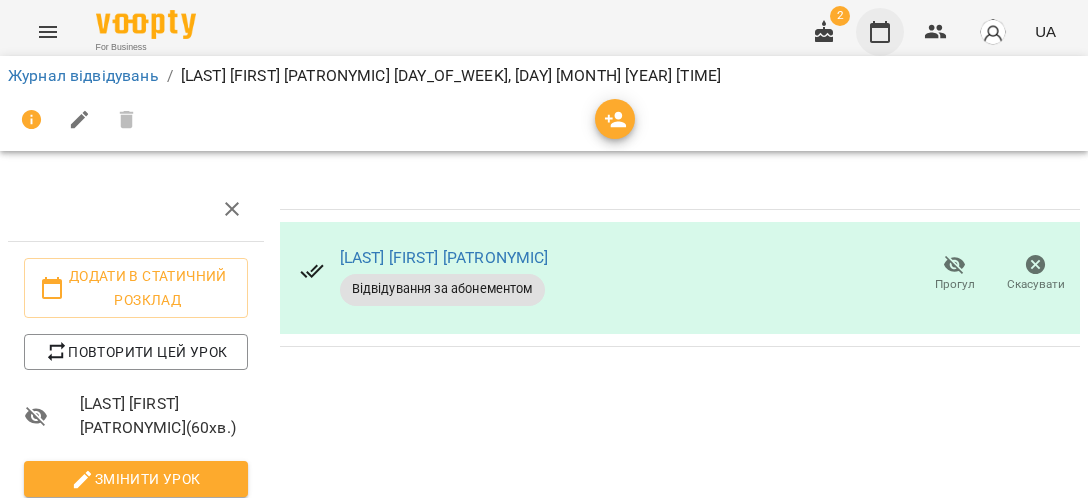 click 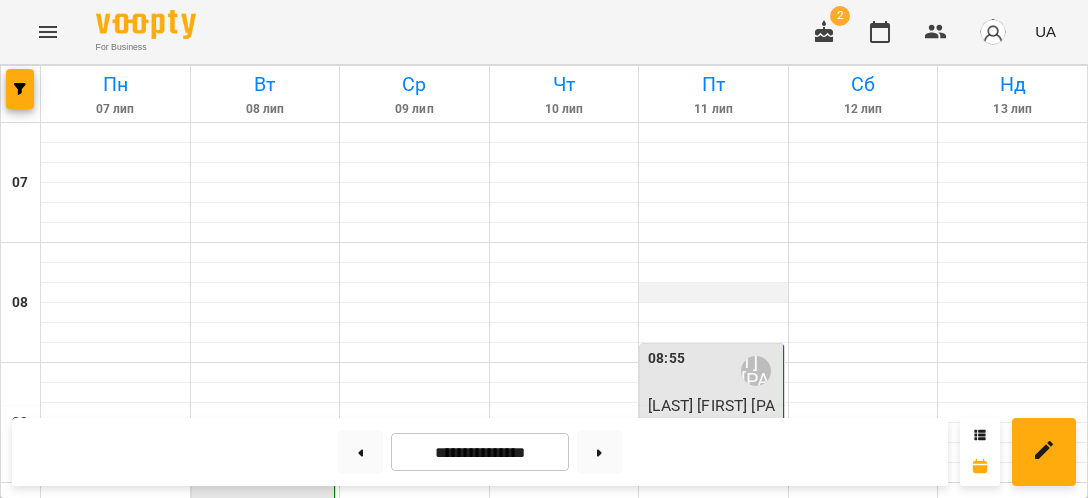 scroll, scrollTop: 231, scrollLeft: 0, axis: vertical 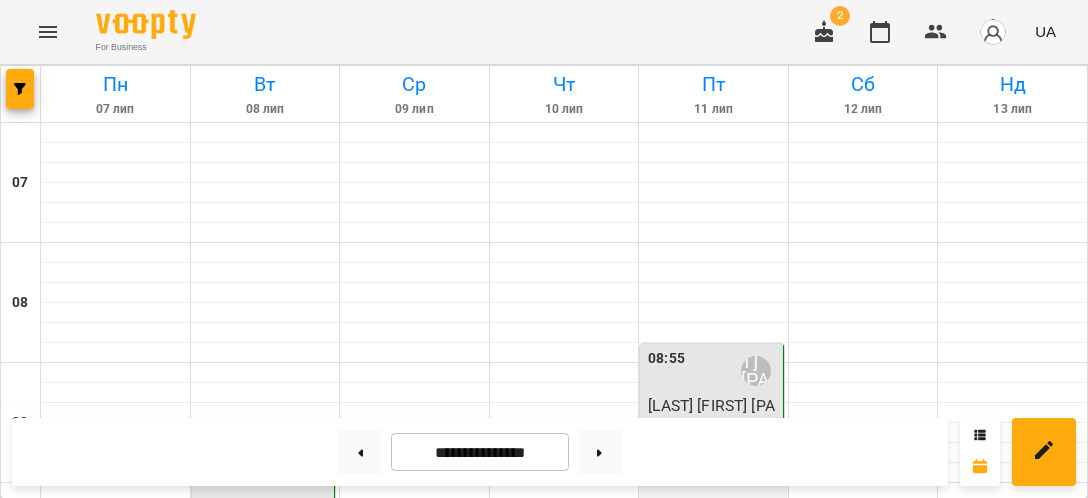 click at bounding box center (713, 493) 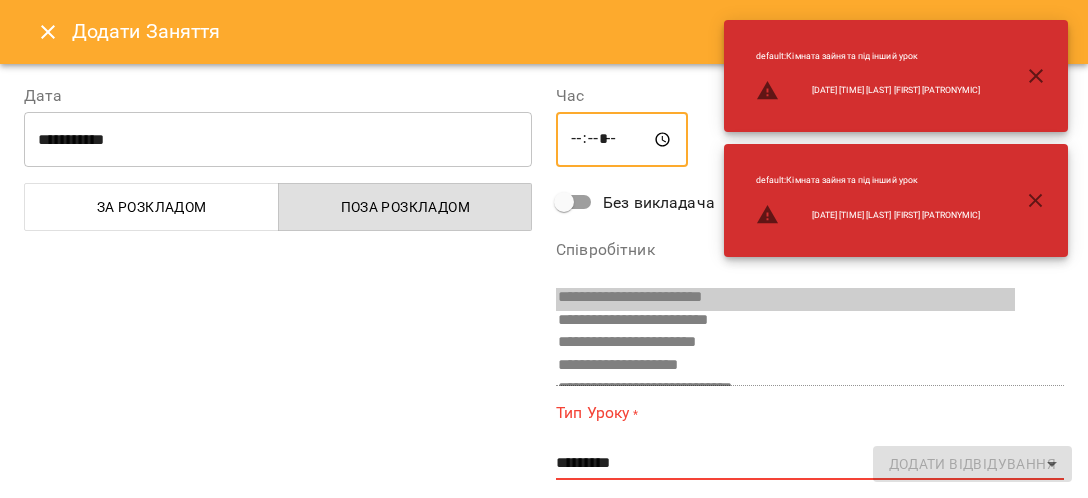 click on "*****" at bounding box center [622, 140] 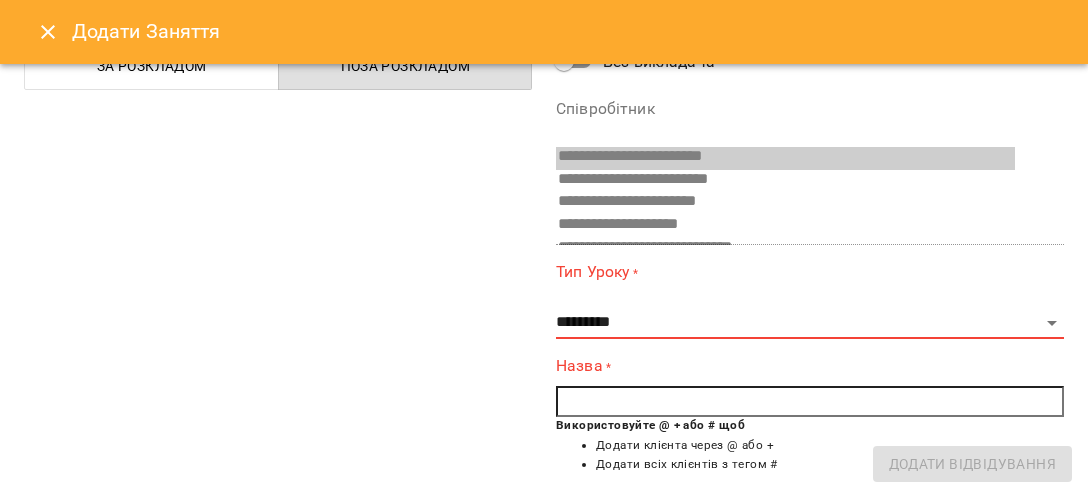 scroll, scrollTop: 231, scrollLeft: 0, axis: vertical 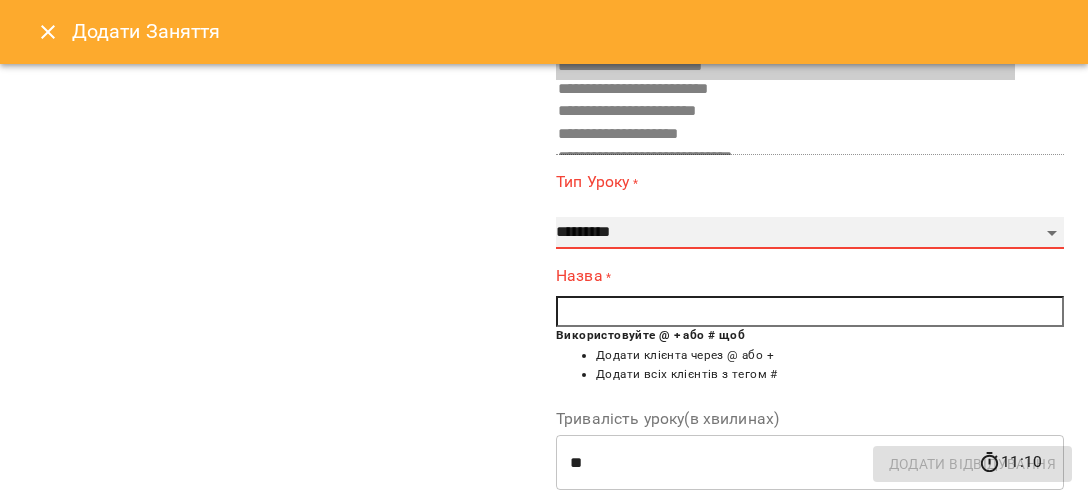 click on "**********" at bounding box center [810, 233] 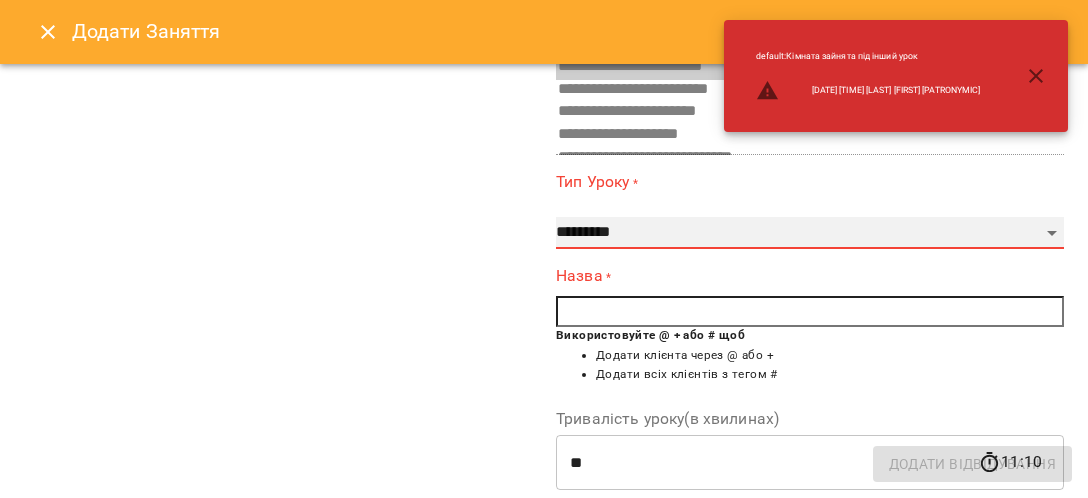 select on "**********" 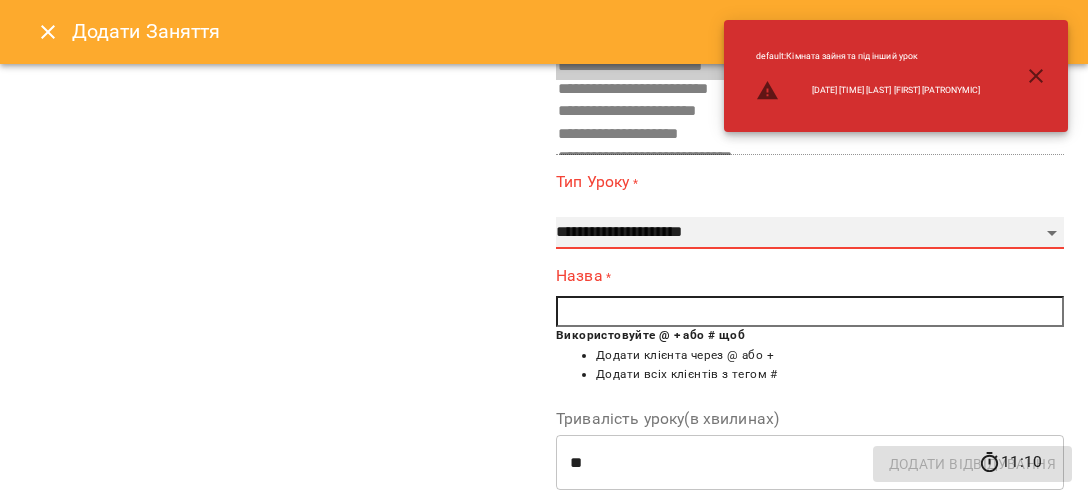 click on "**********" at bounding box center (0, 0) 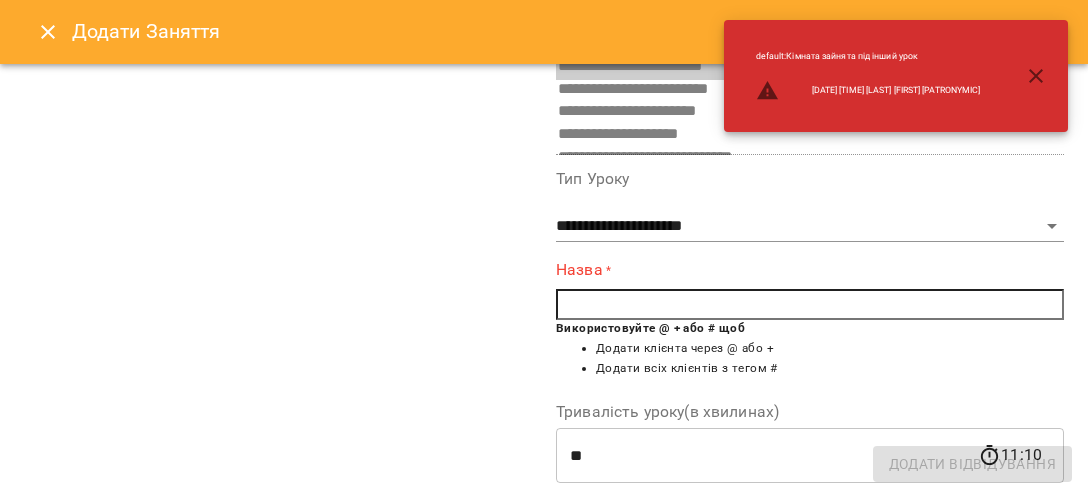 click at bounding box center (810, 305) 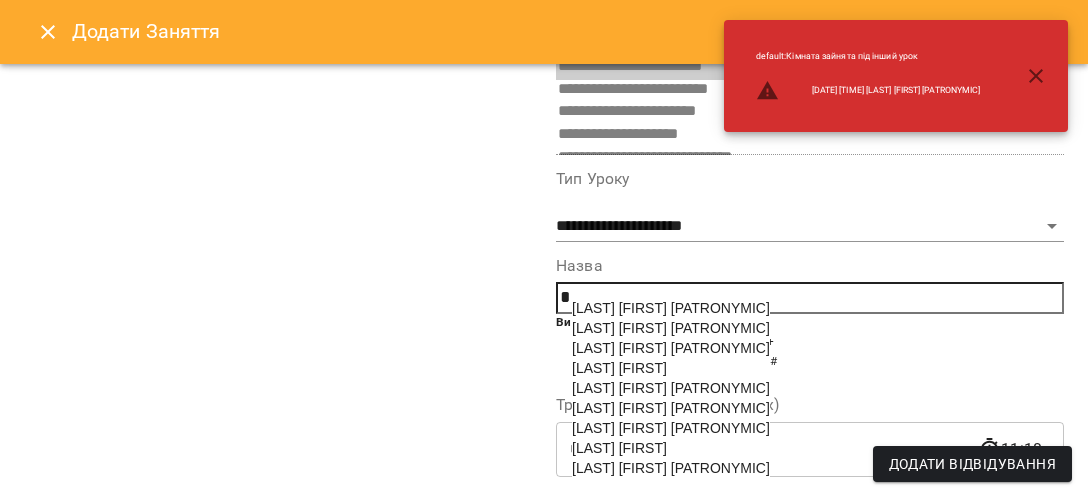 drag, startPoint x: 603, startPoint y: 446, endPoint x: 566, endPoint y: 428, distance: 41.14608 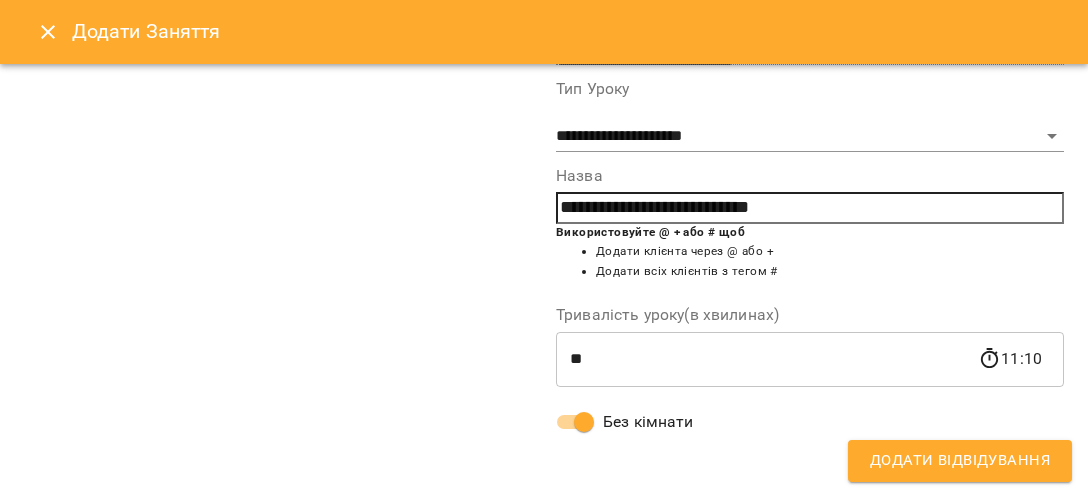 scroll, scrollTop: 321, scrollLeft: 0, axis: vertical 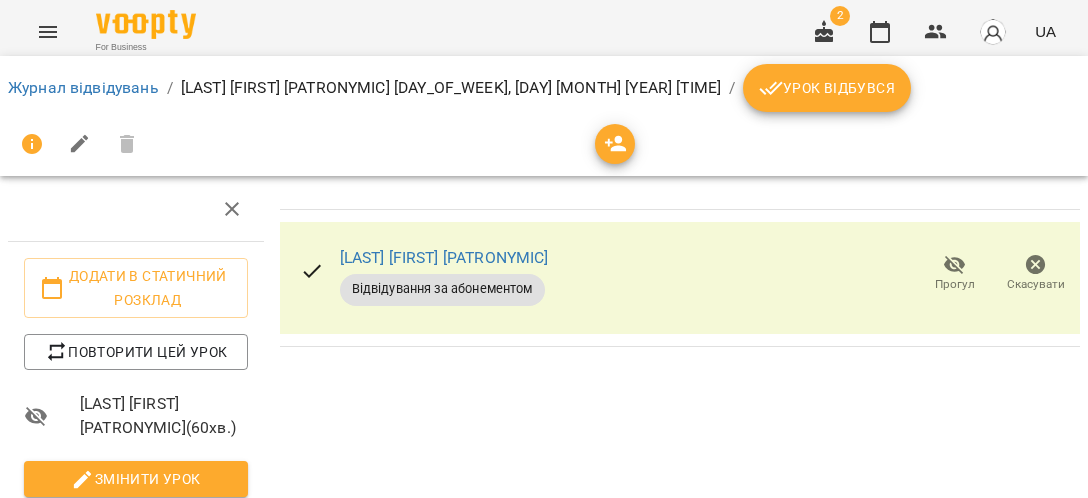 click on "Урок відбувся" at bounding box center (827, 88) 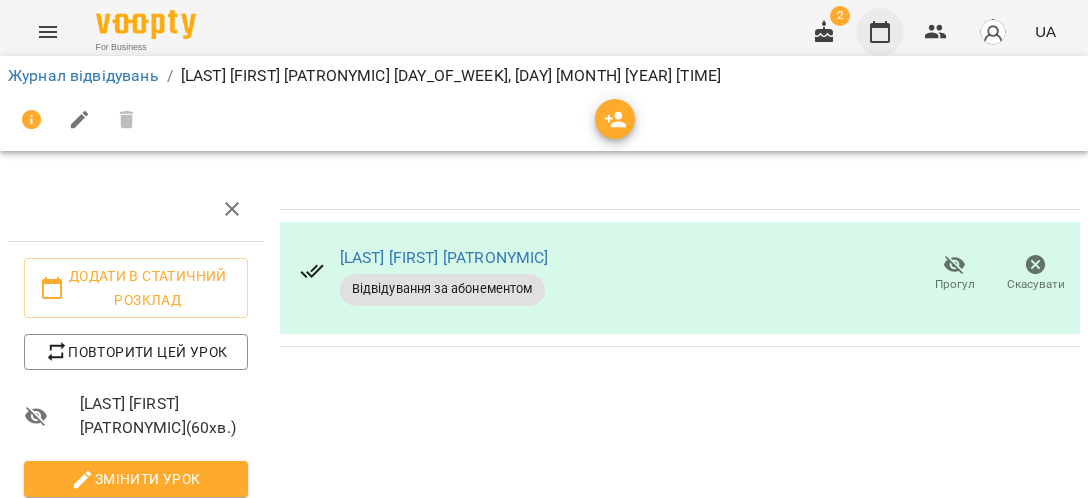 click 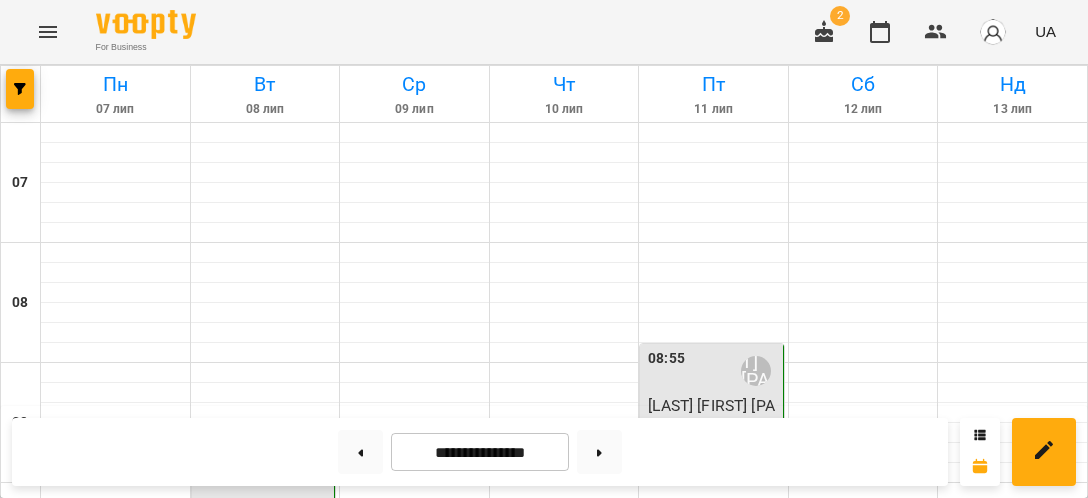 scroll, scrollTop: 462, scrollLeft: 0, axis: vertical 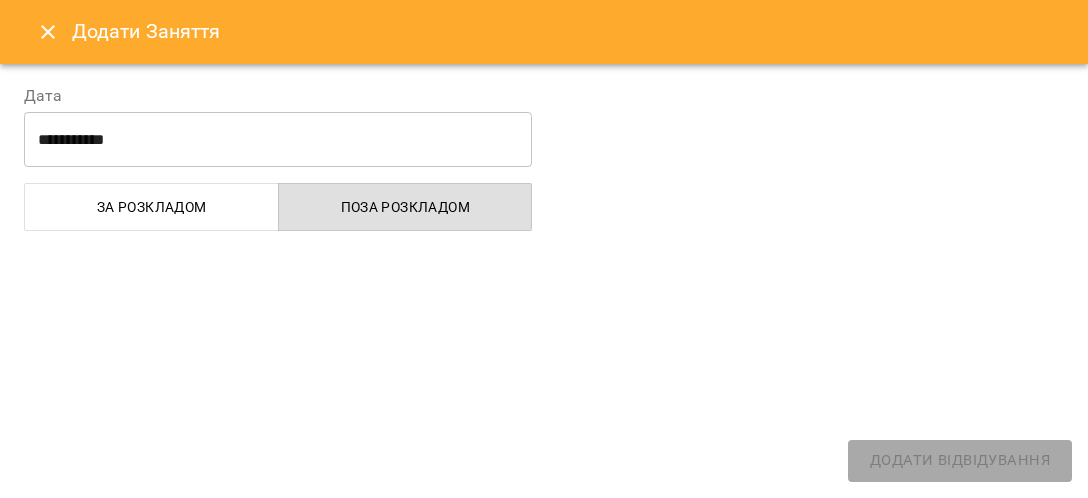 select on "**********" 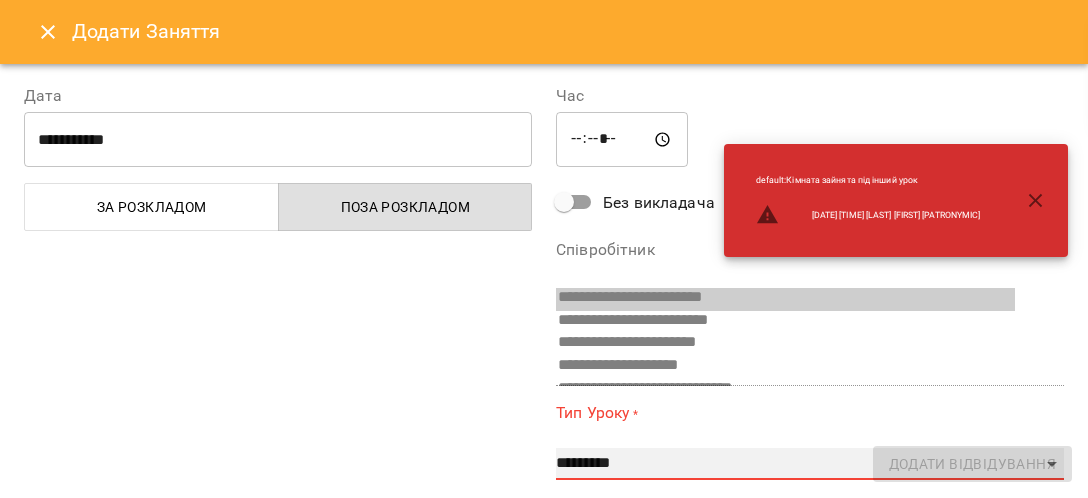click on "**********" at bounding box center (810, 464) 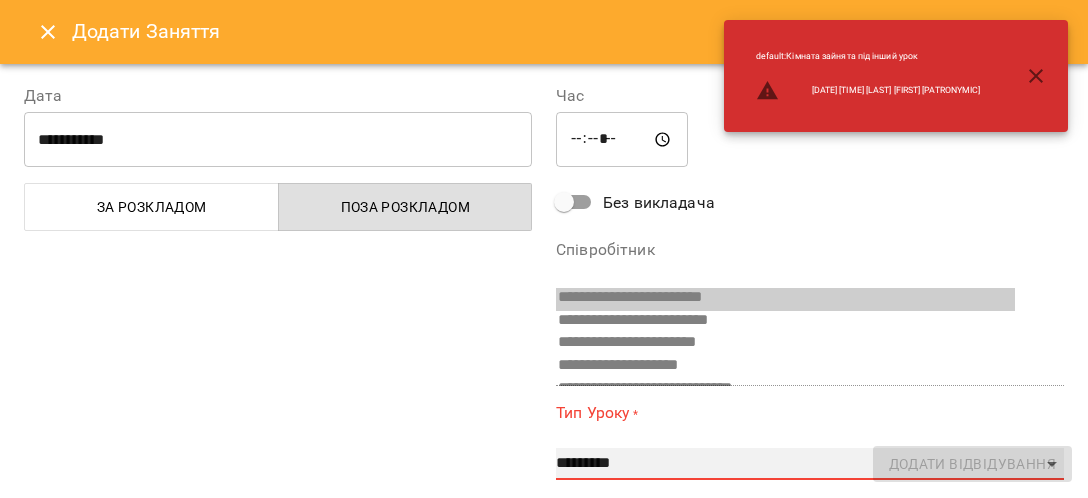 select on "**********" 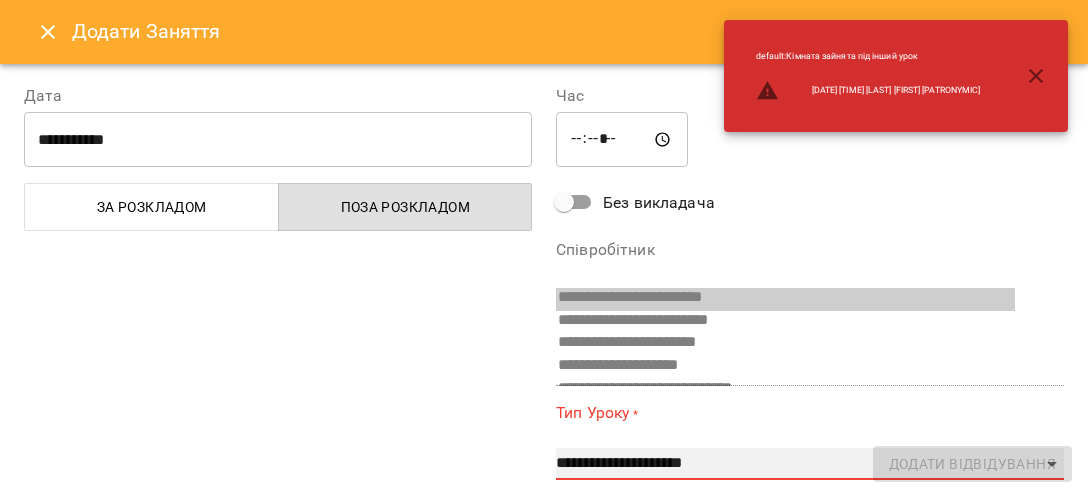 click on "**********" at bounding box center (0, 0) 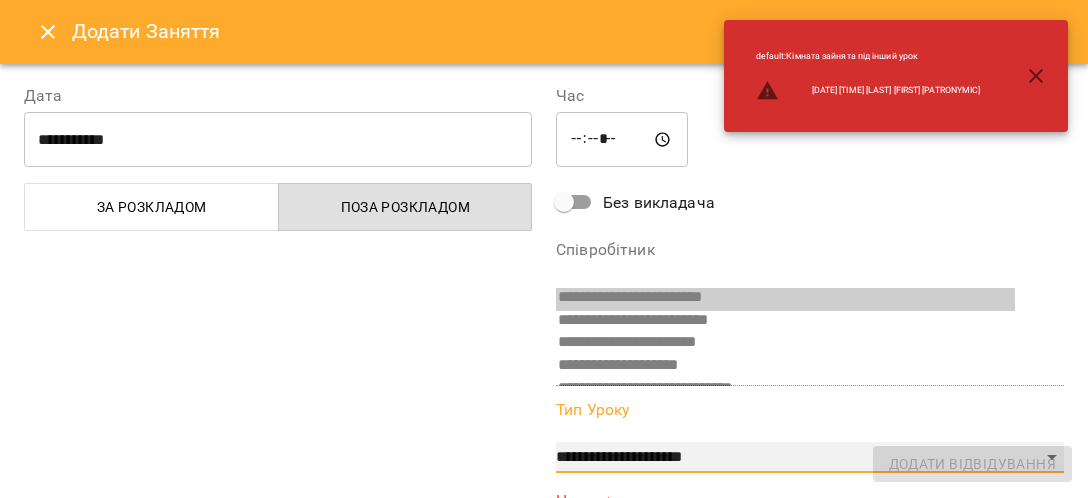 scroll, scrollTop: 231, scrollLeft: 0, axis: vertical 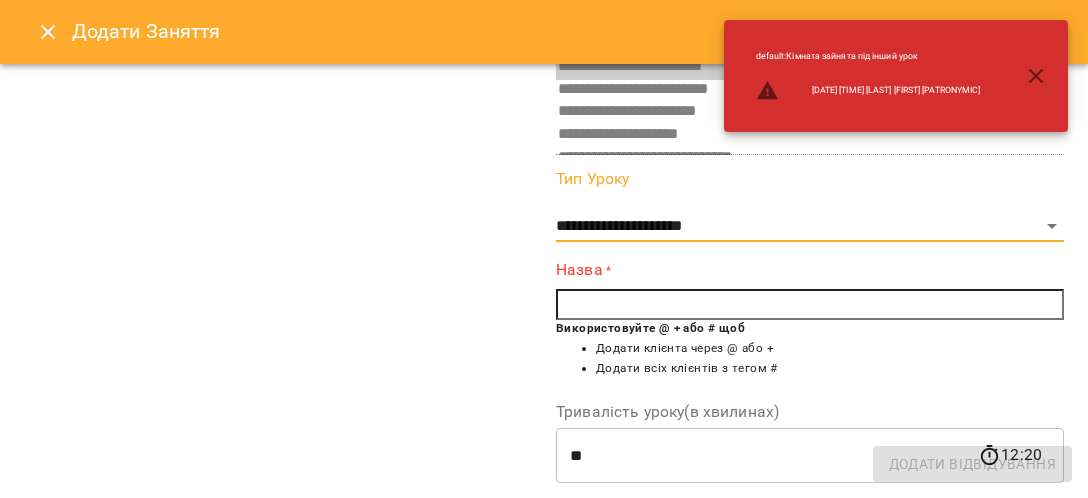 click at bounding box center [810, 305] 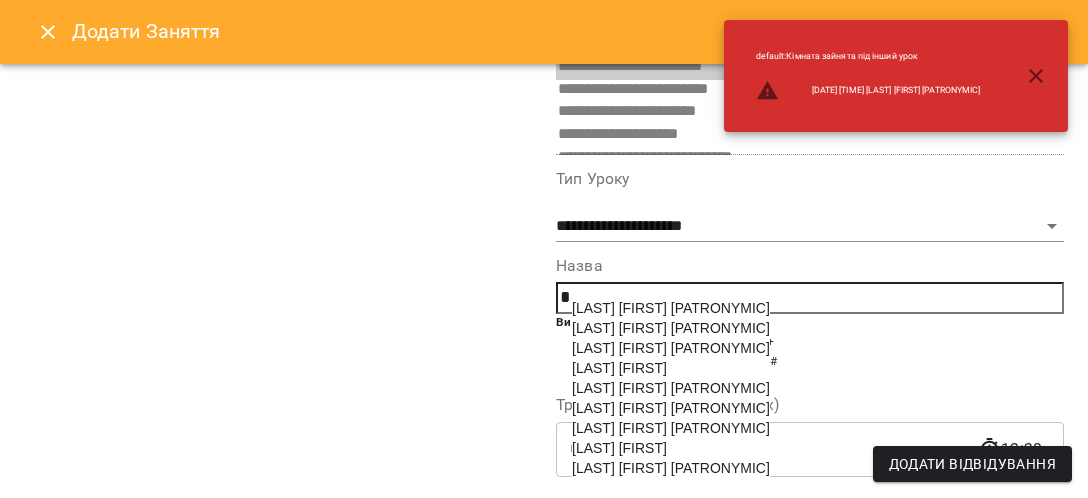 click on "[LAST] [FIRST] [PATRONYMIC]" at bounding box center [671, 348] 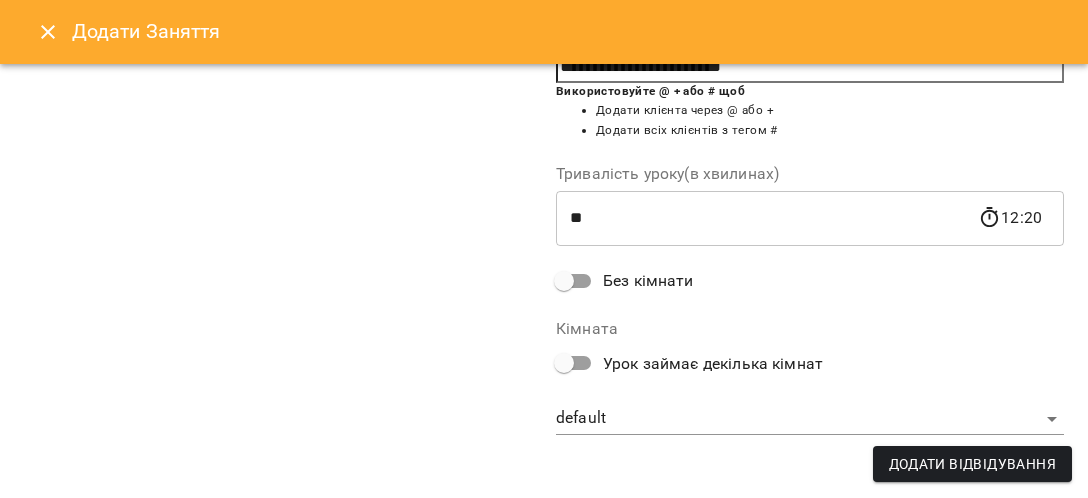 scroll, scrollTop: 321, scrollLeft: 0, axis: vertical 